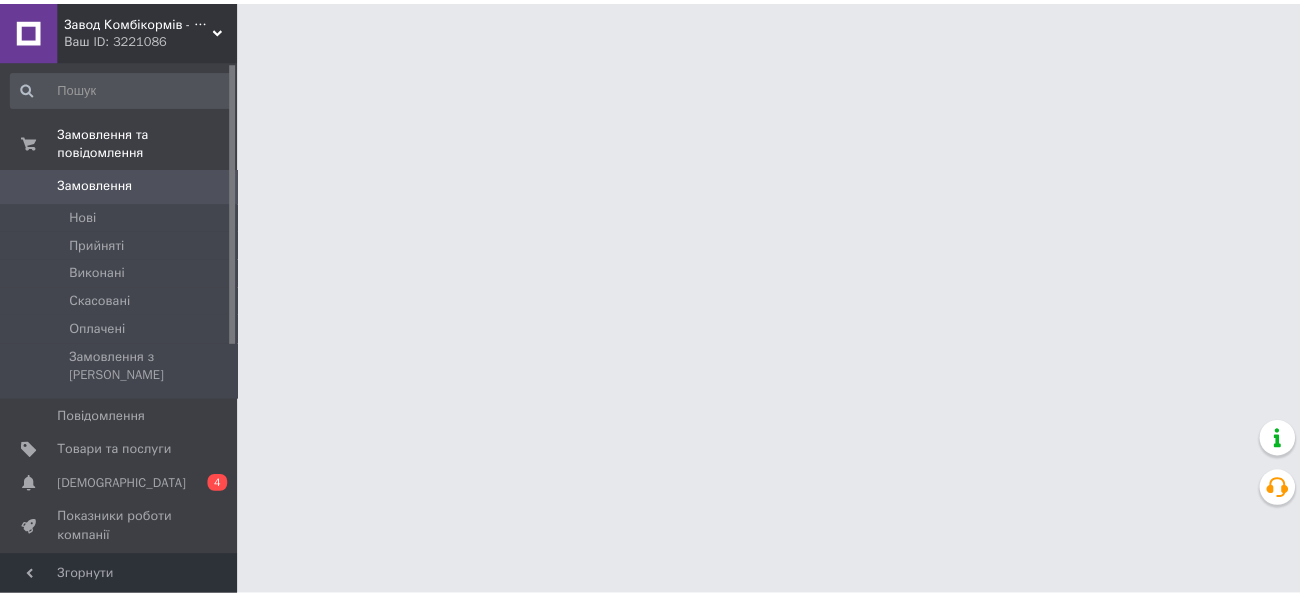 scroll, scrollTop: 0, scrollLeft: 0, axis: both 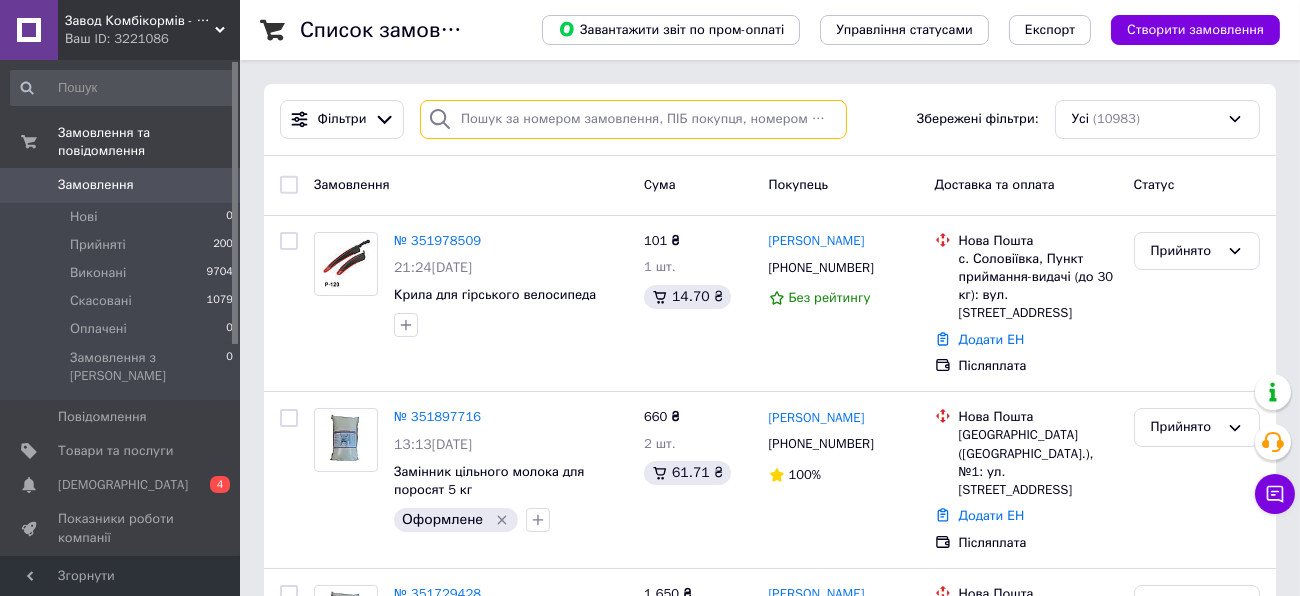 click at bounding box center [633, 119] 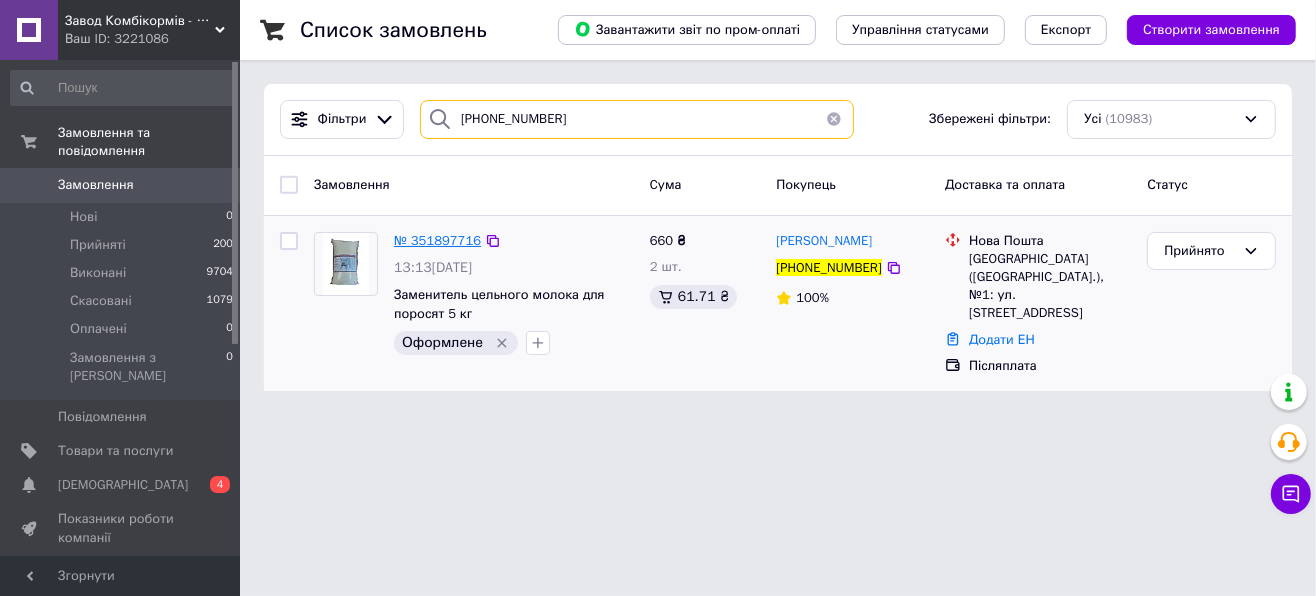 type on "[PHONE_NUMBER]" 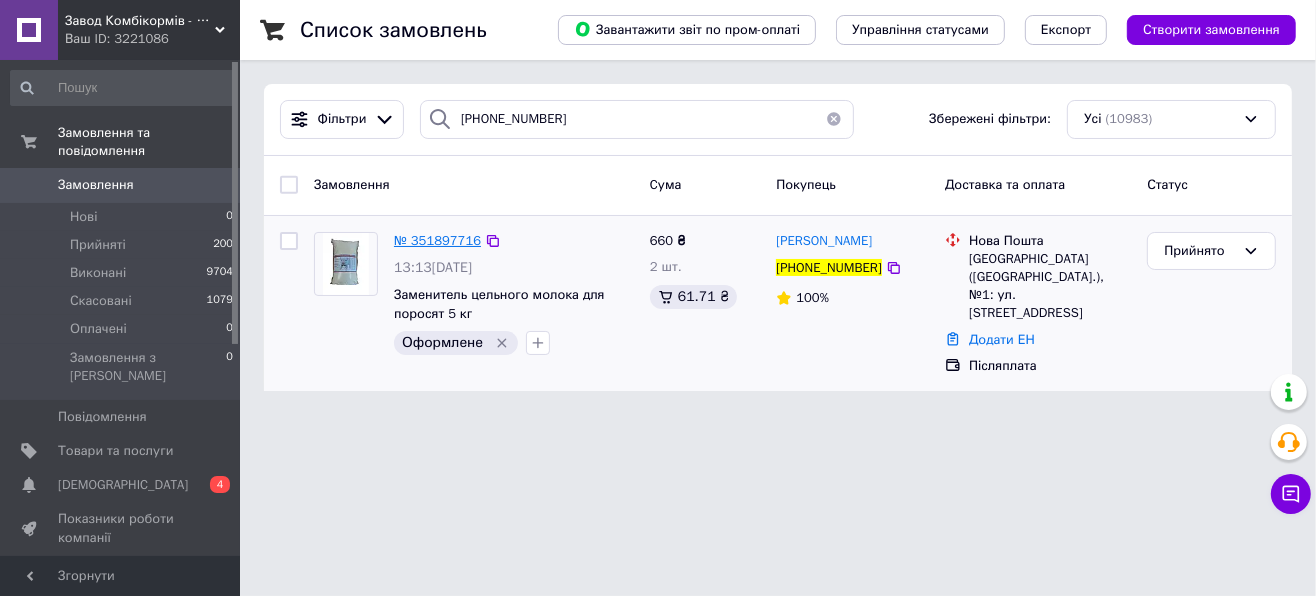 click on "№ 351897716" at bounding box center [437, 240] 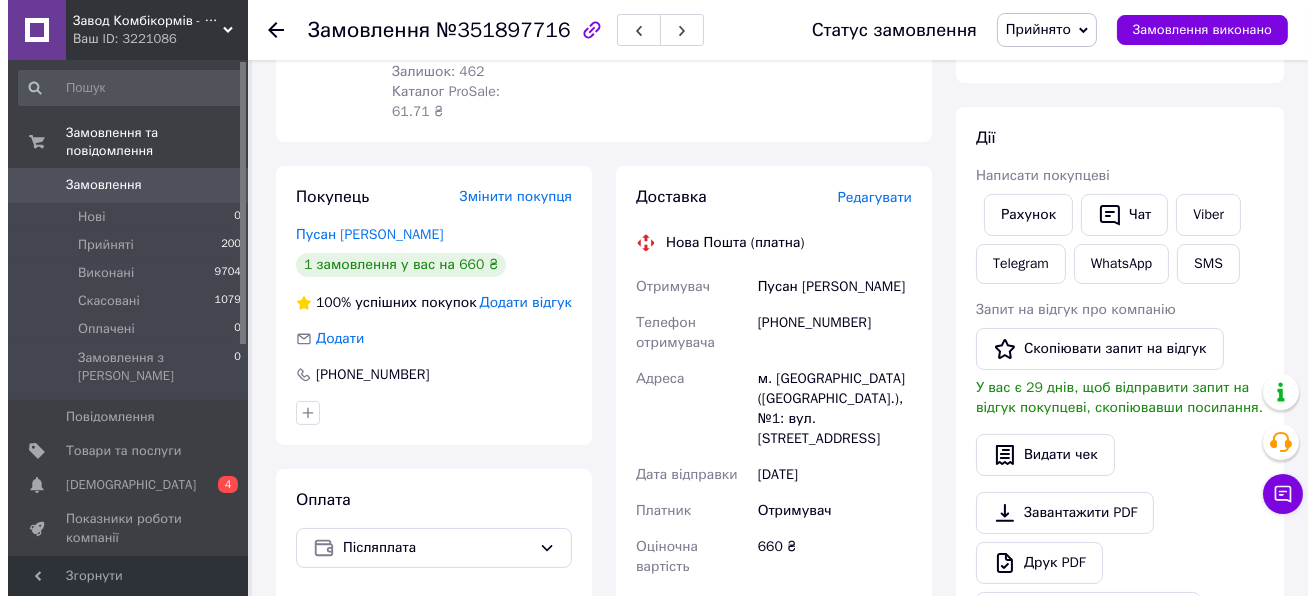 scroll, scrollTop: 333, scrollLeft: 0, axis: vertical 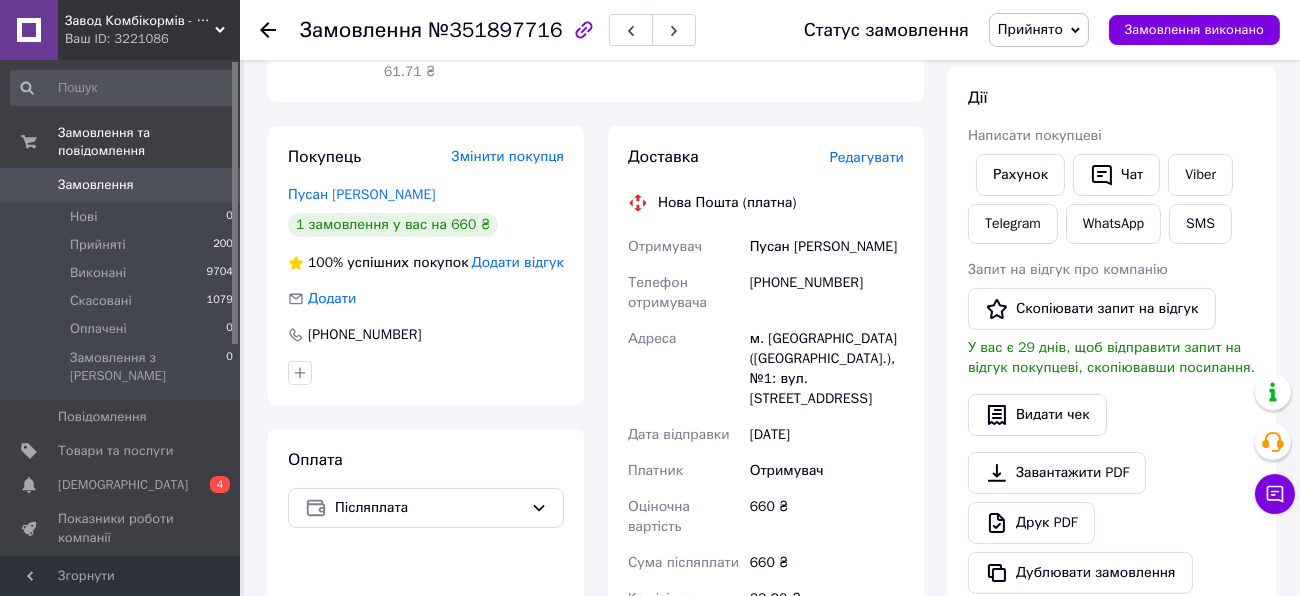 click on "Редагувати" at bounding box center (867, 157) 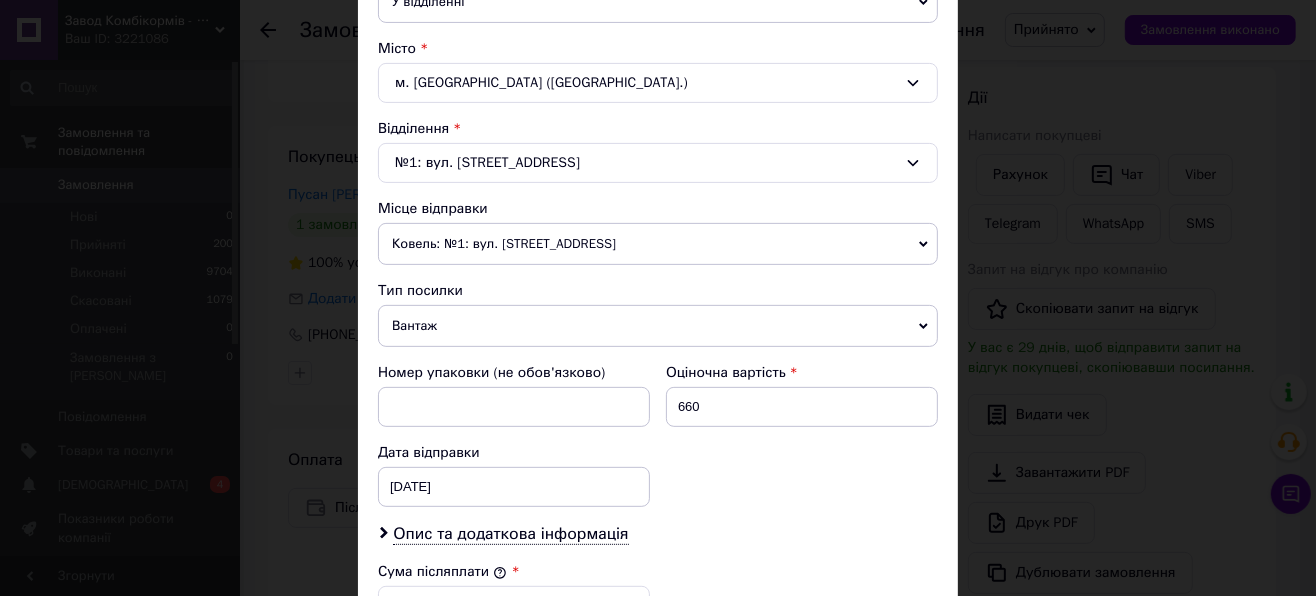 scroll, scrollTop: 555, scrollLeft: 0, axis: vertical 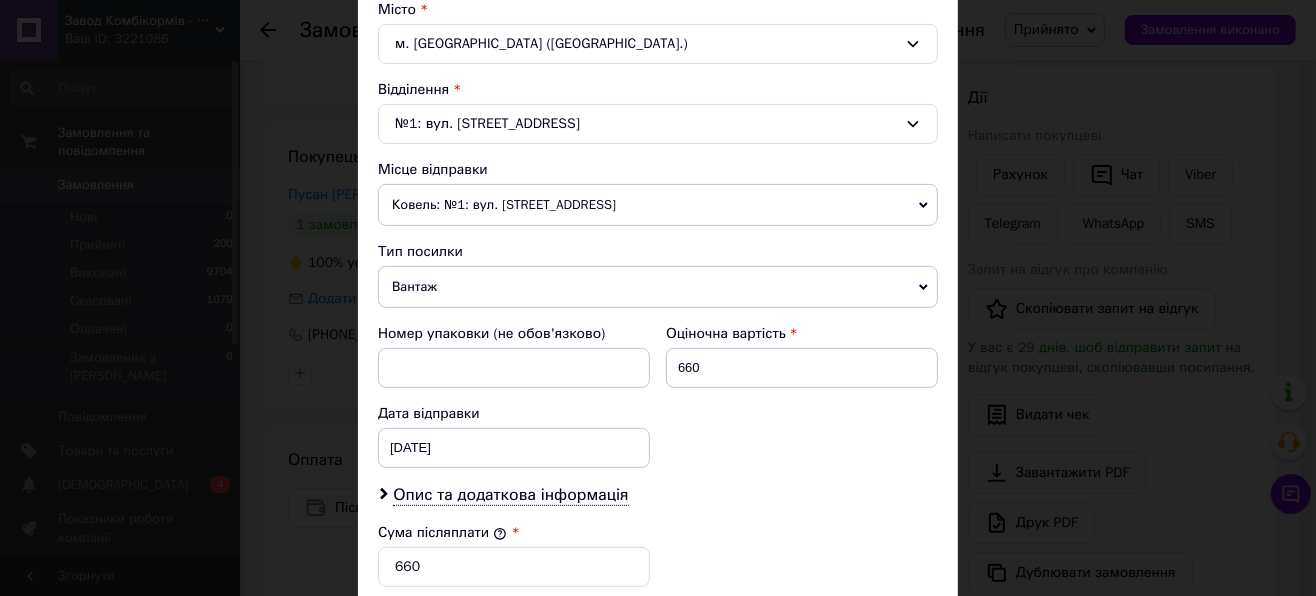 click on "Ковель: №1: вул. [STREET_ADDRESS]" at bounding box center (658, 205) 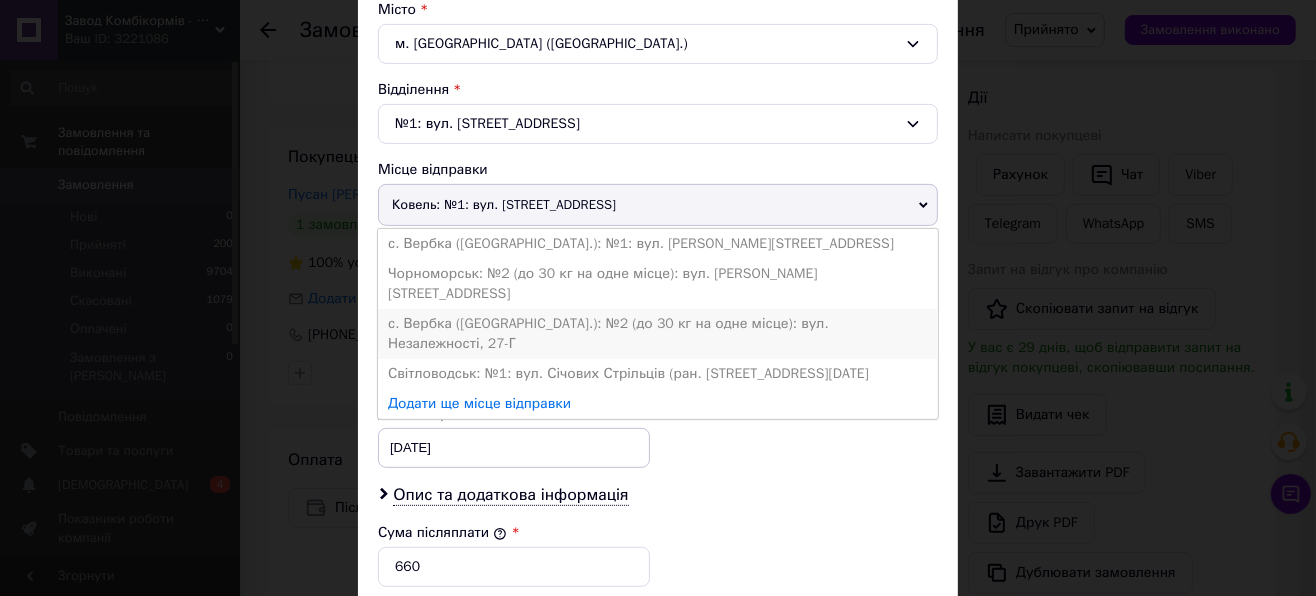 click on "с. Вербка ([GEOGRAPHIC_DATA].): №2 (до 30 кг на одне місце): вул. Незалежності, 27-Г" at bounding box center [658, 334] 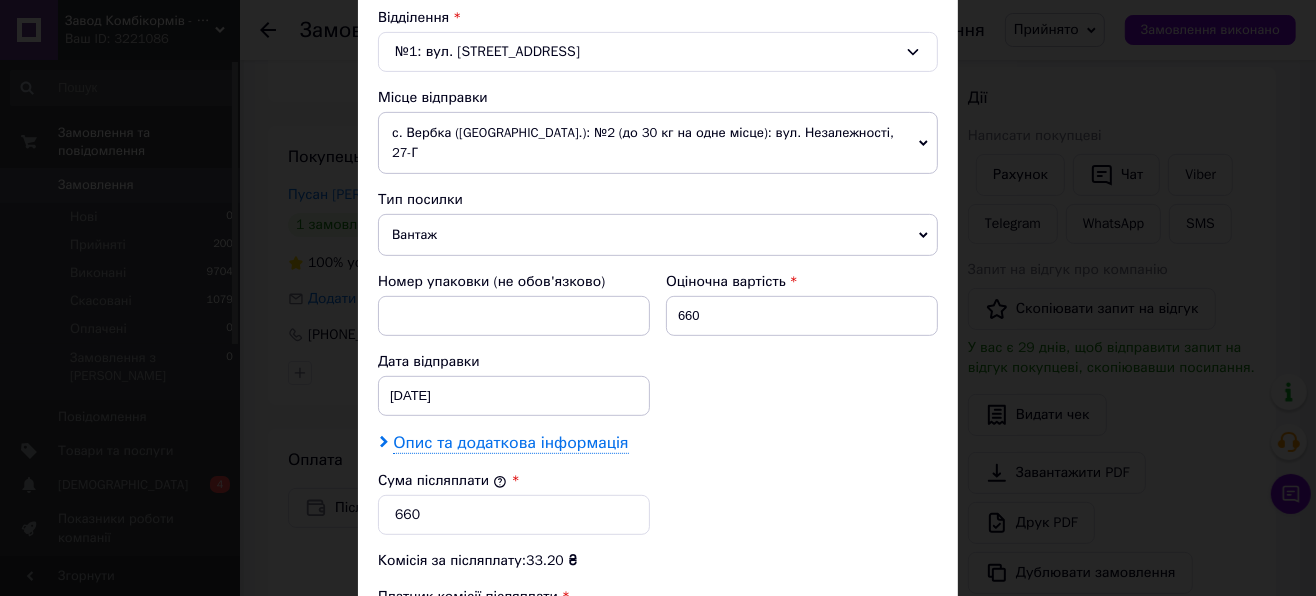 scroll, scrollTop: 667, scrollLeft: 0, axis: vertical 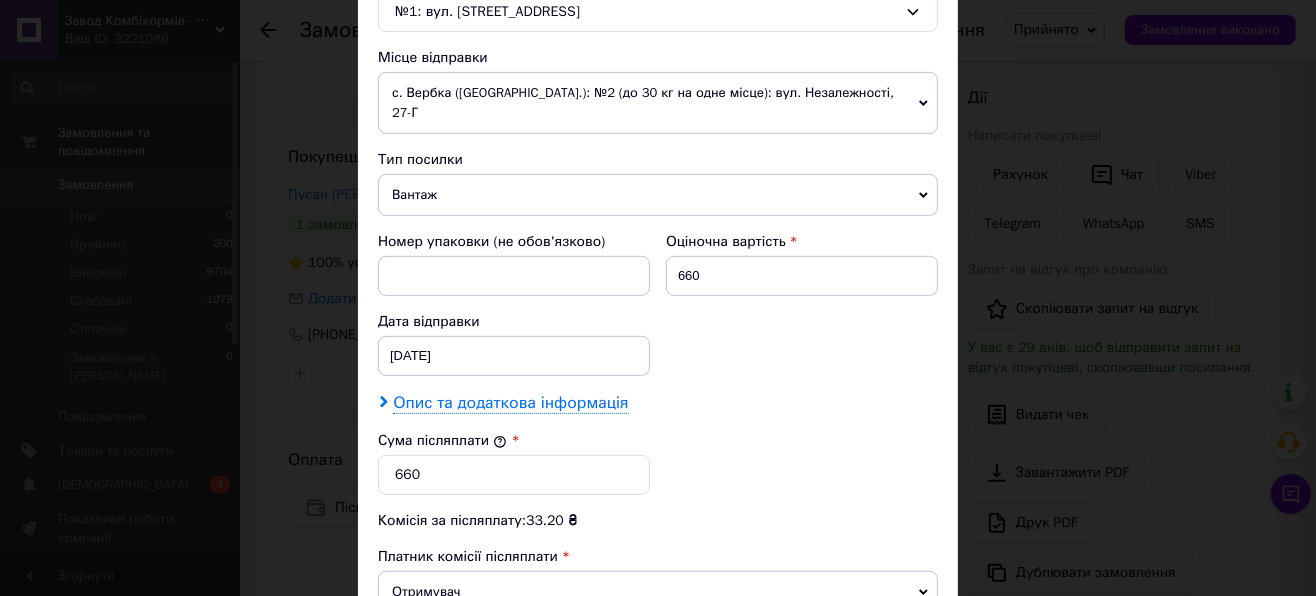 click on "Опис та додаткова інформація" at bounding box center (510, 403) 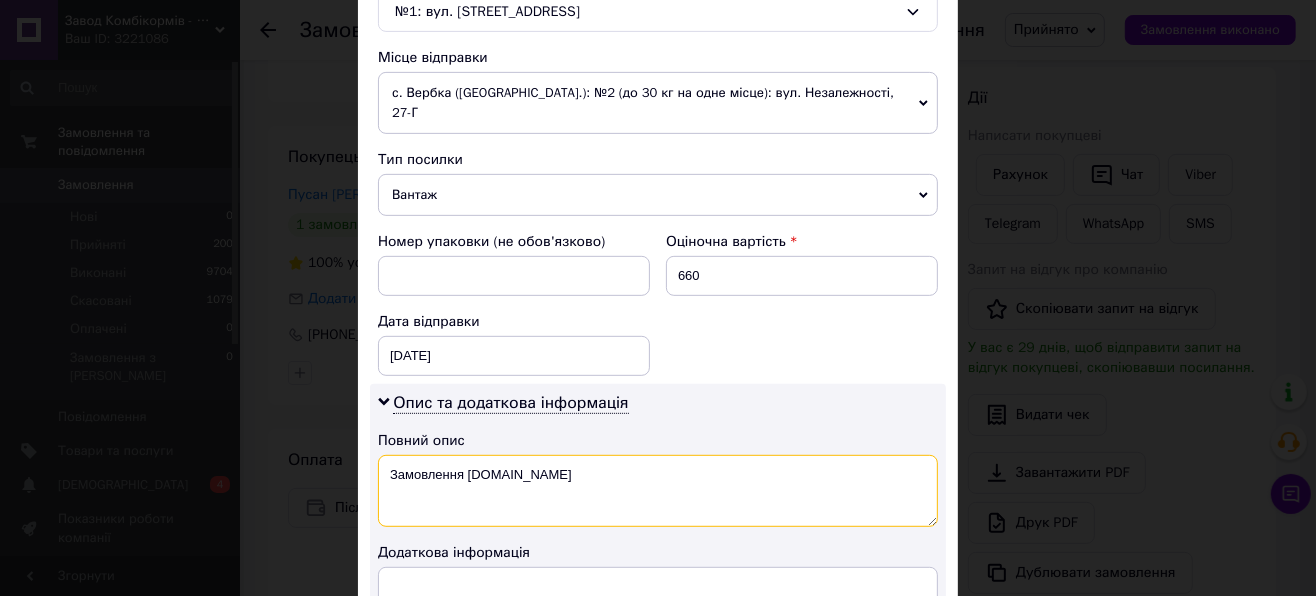 drag, startPoint x: 386, startPoint y: 450, endPoint x: 574, endPoint y: 455, distance: 188.06648 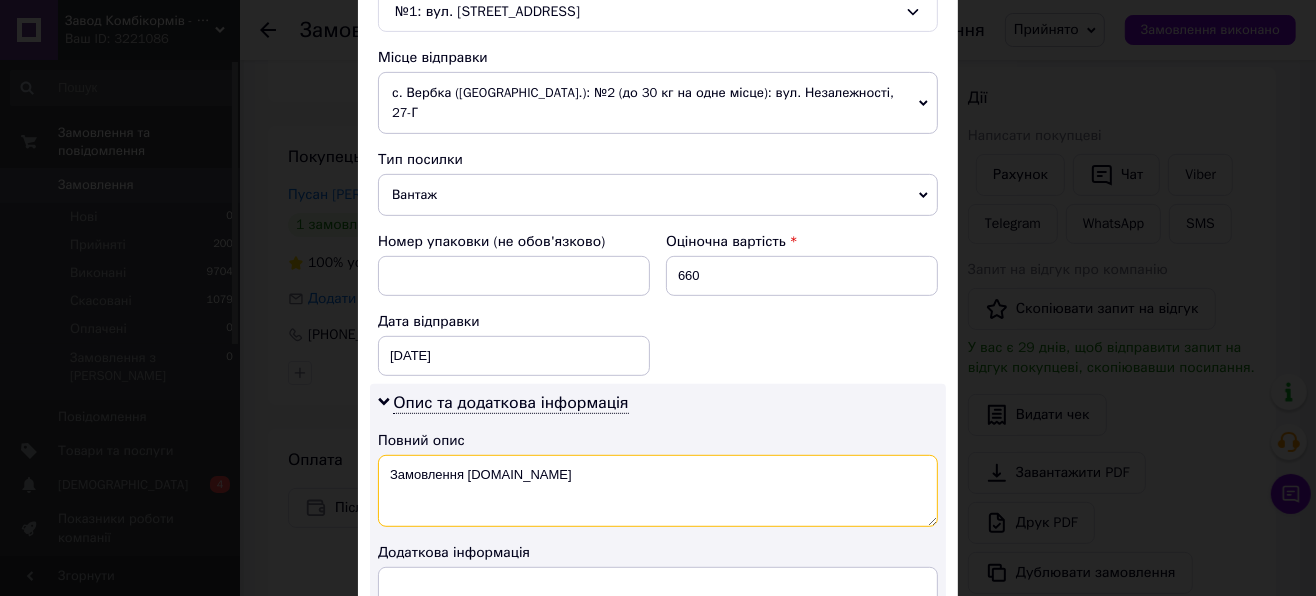 click on "Замовлення [DOMAIN_NAME]" at bounding box center [658, 491] 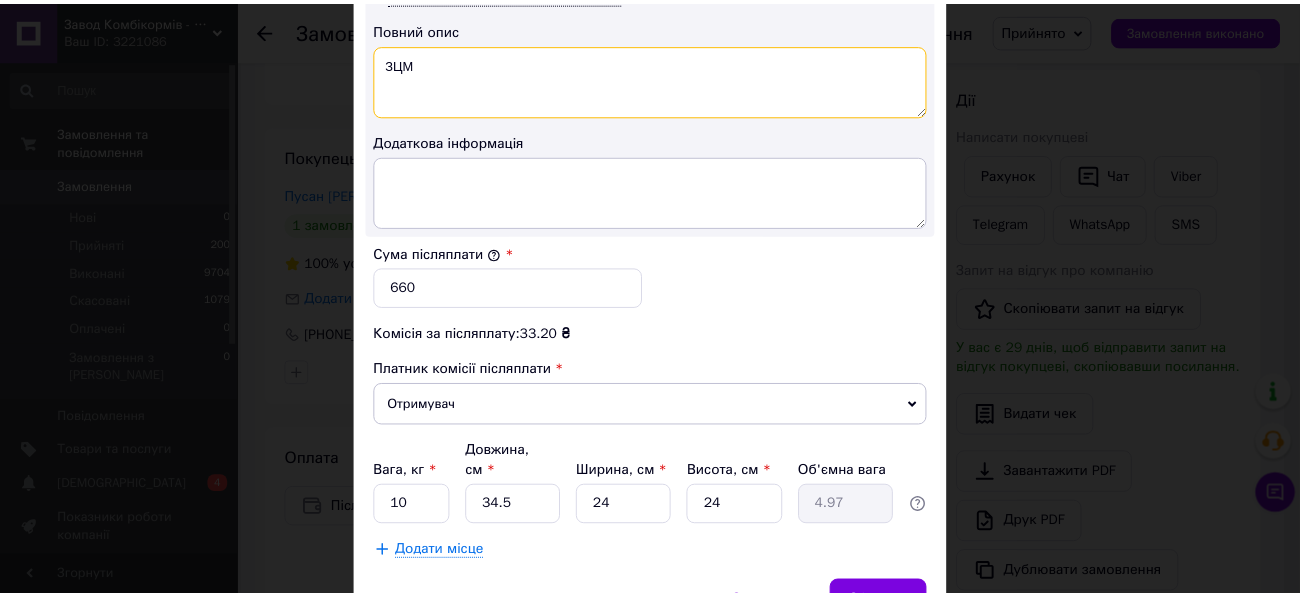 scroll, scrollTop: 1152, scrollLeft: 0, axis: vertical 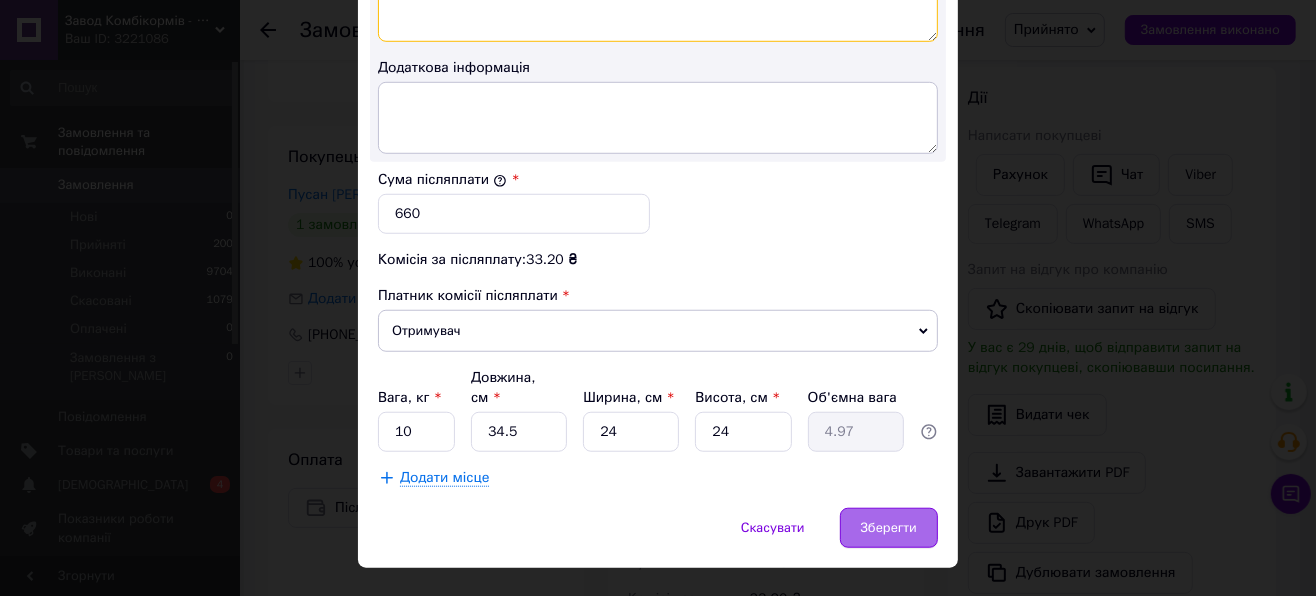 type on "ЗЦМ" 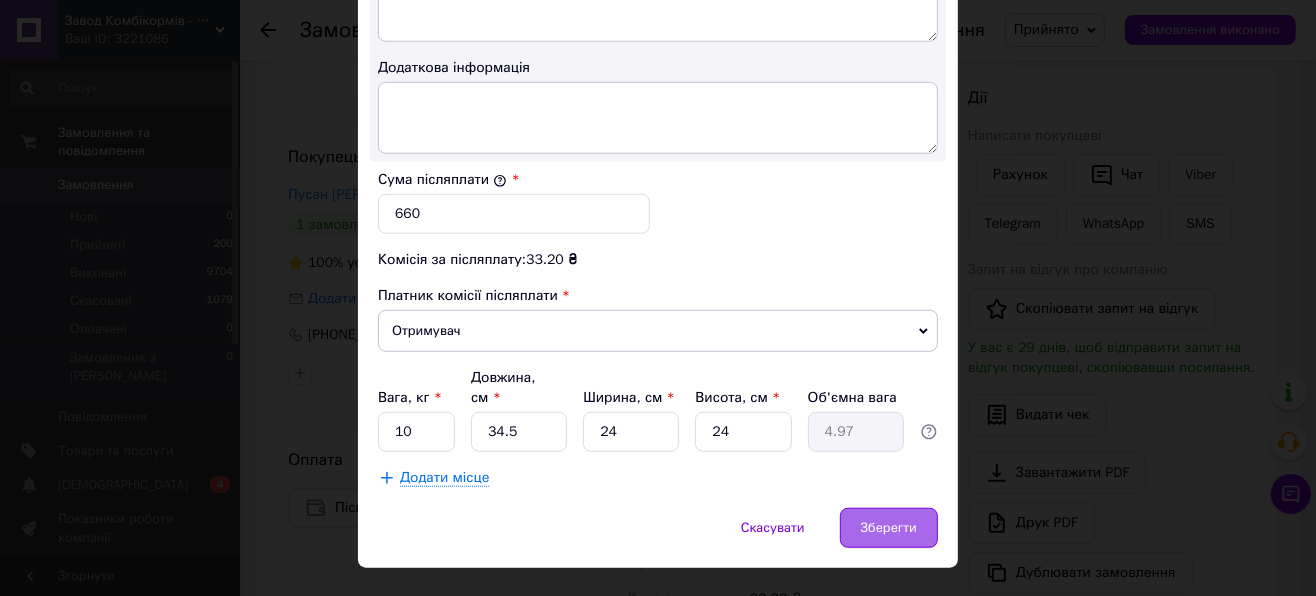 click on "Зберегти" at bounding box center (889, 528) 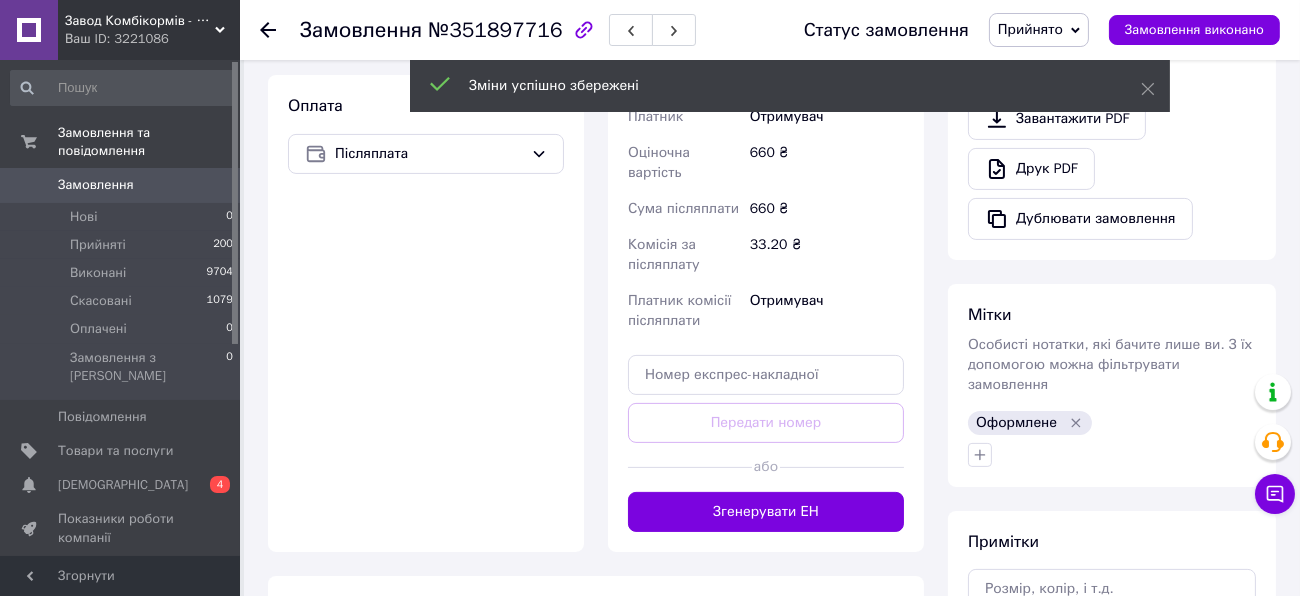 scroll, scrollTop: 888, scrollLeft: 0, axis: vertical 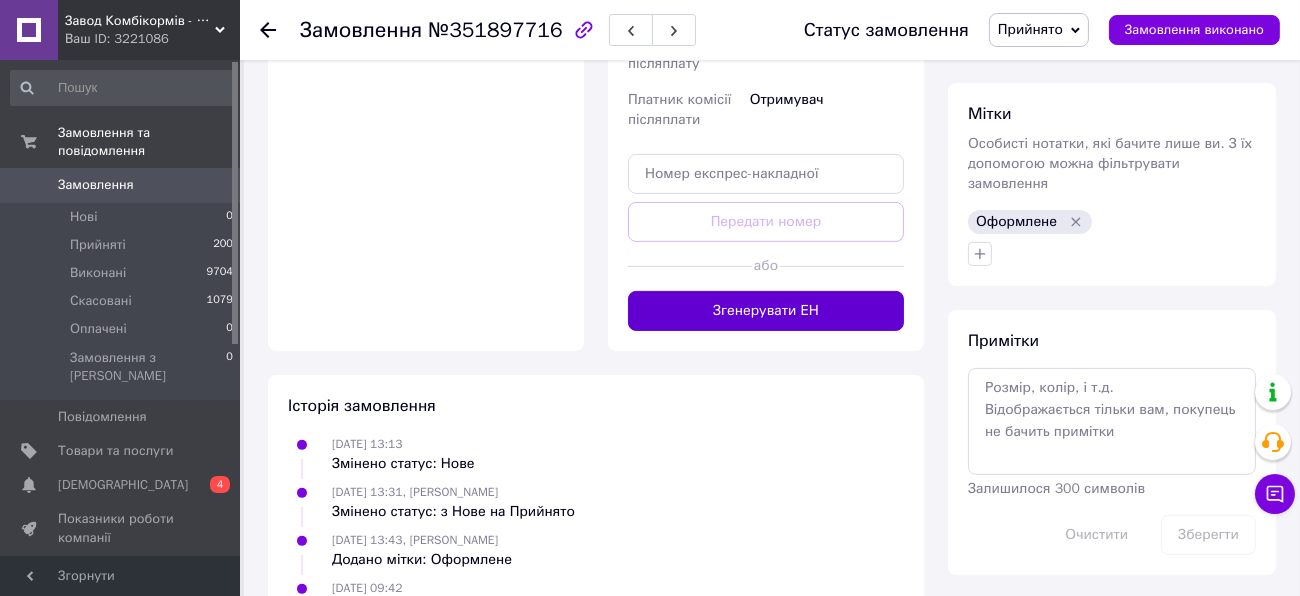 click on "Згенерувати ЕН" at bounding box center [766, 311] 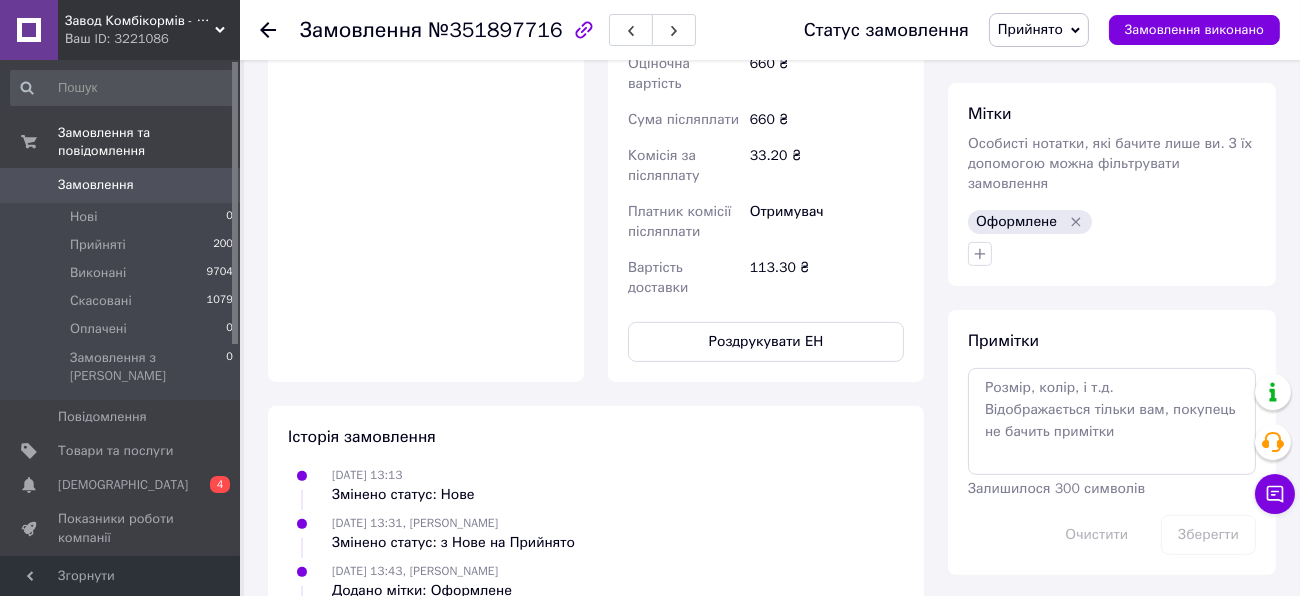click 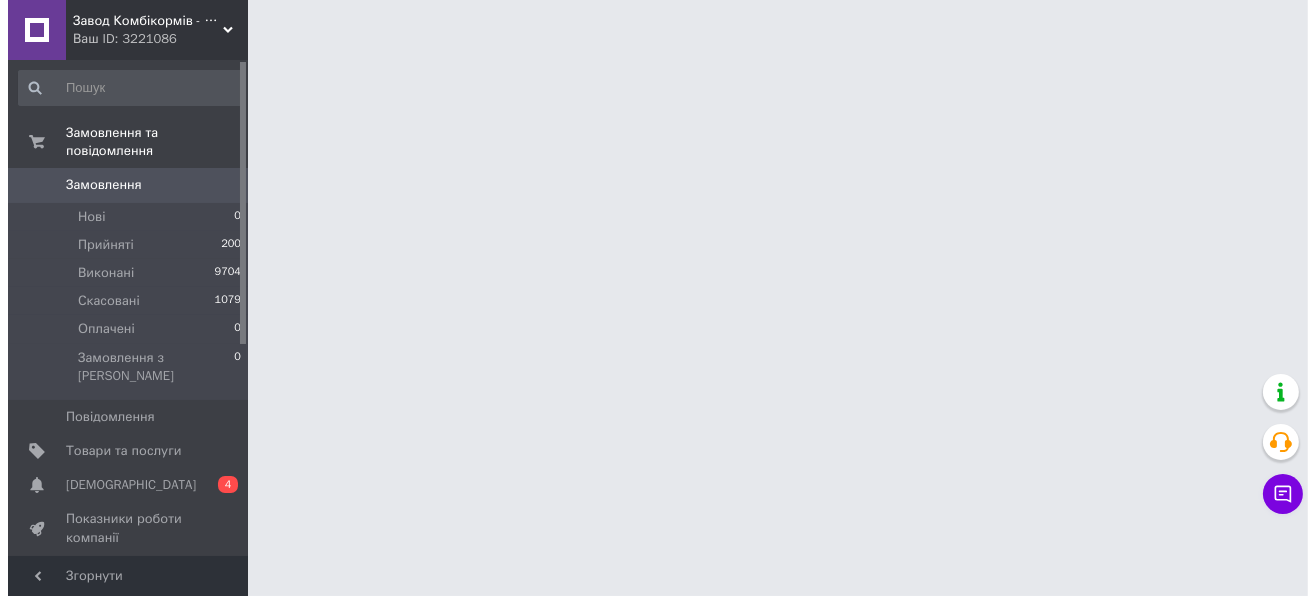 scroll, scrollTop: 0, scrollLeft: 0, axis: both 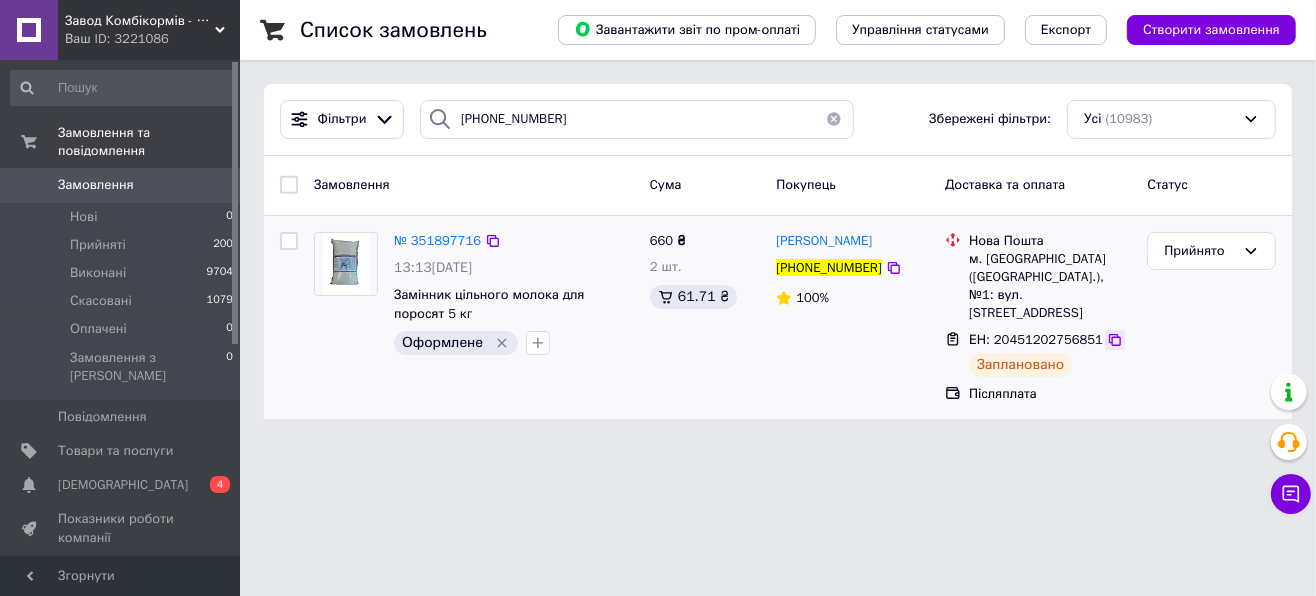 click 